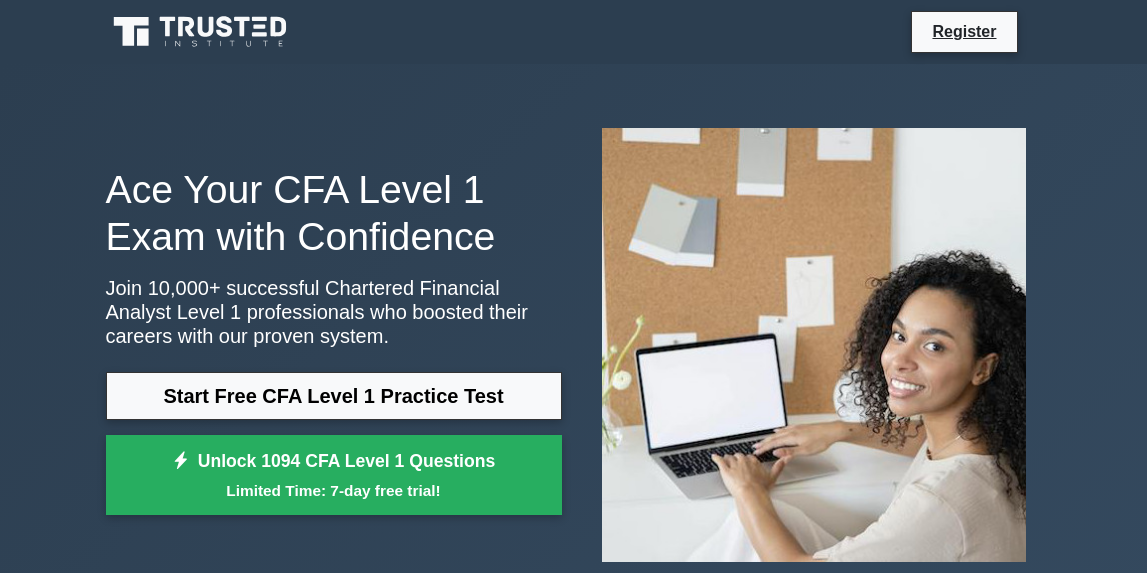 scroll, scrollTop: 0, scrollLeft: 0, axis: both 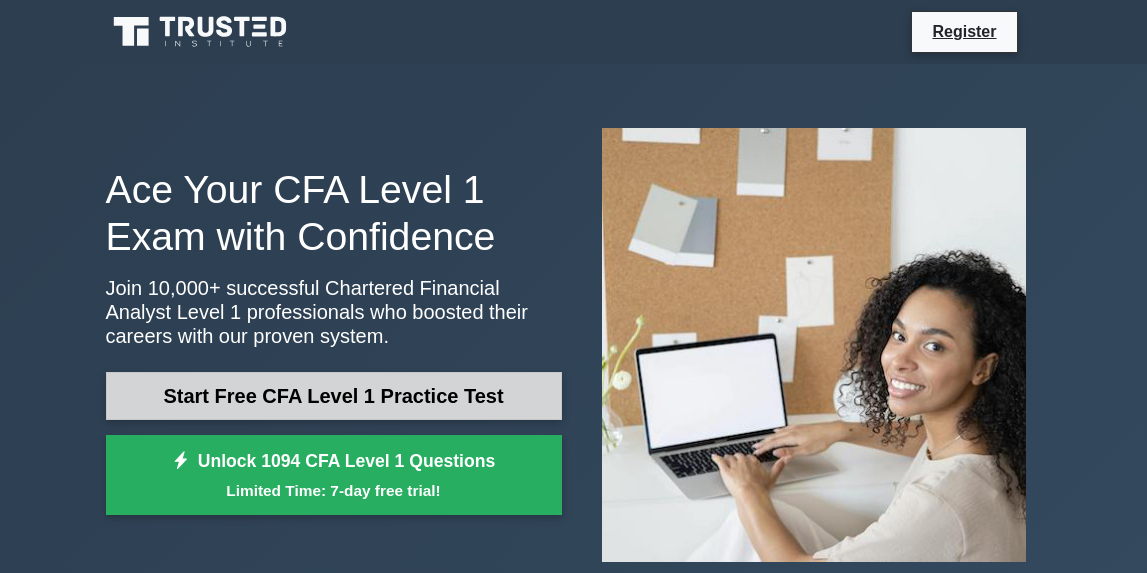 click on "Start Free CFA Level 1 Practice Test" at bounding box center [334, 396] 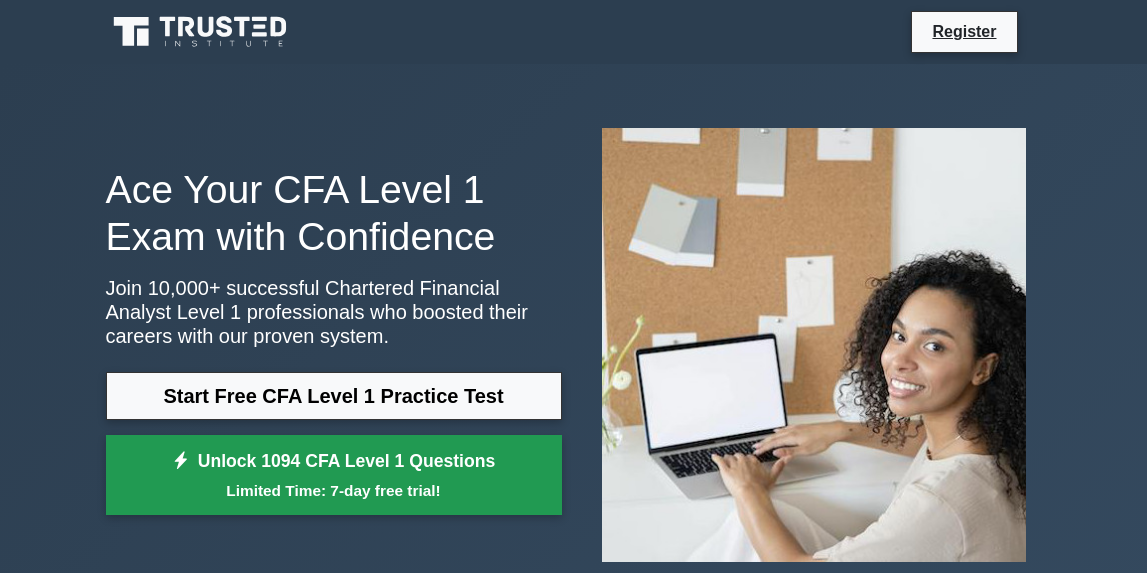 click on "Limited Time: 7-day free trial!" at bounding box center [334, 490] 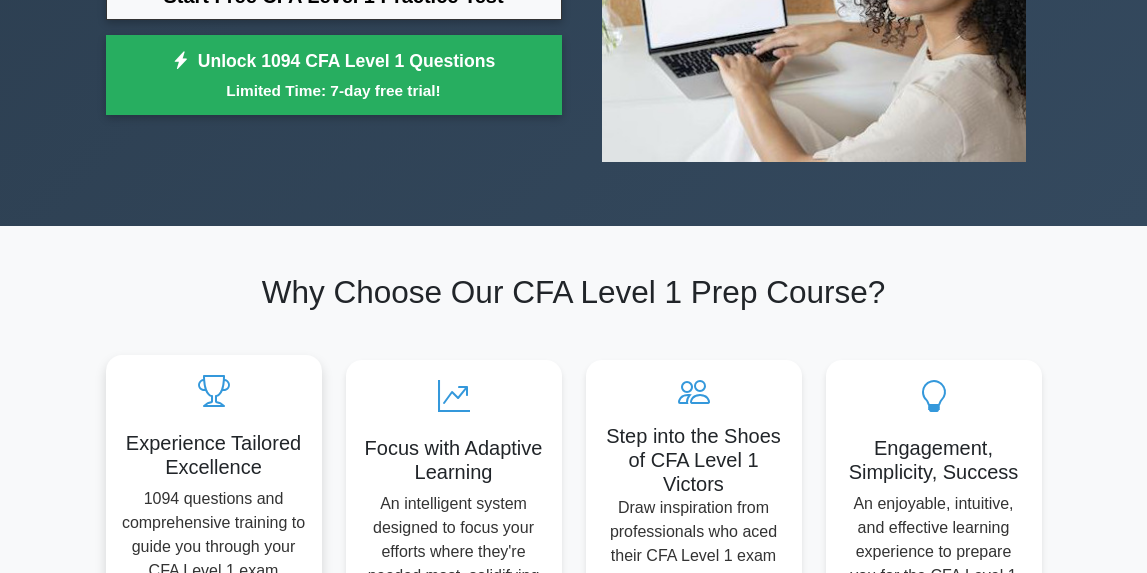 scroll, scrollTop: 700, scrollLeft: 0, axis: vertical 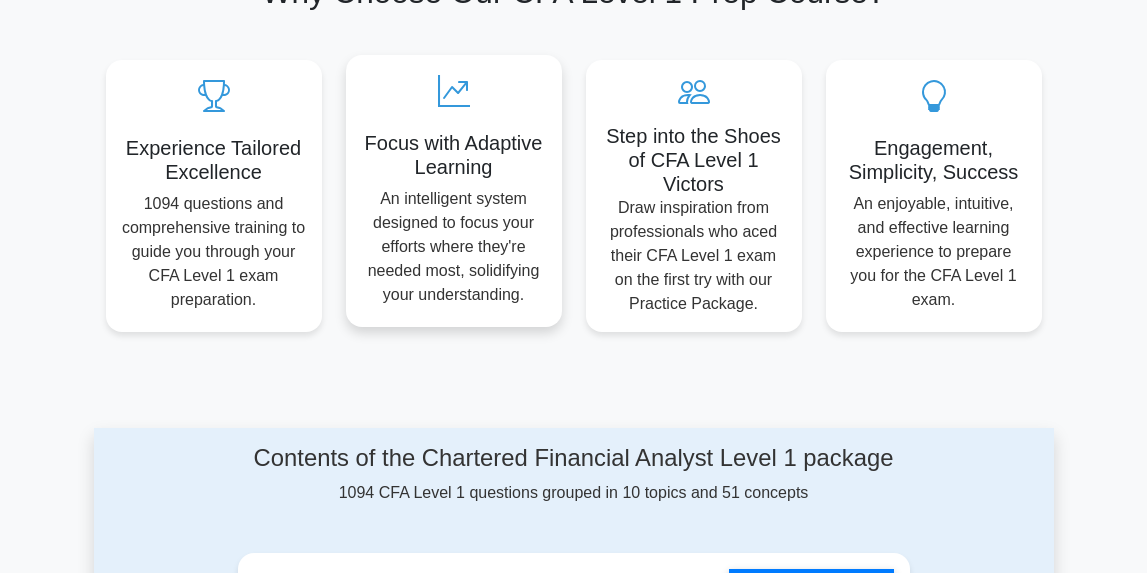 click on "Focus with Adaptive Learning" at bounding box center (214, 160) 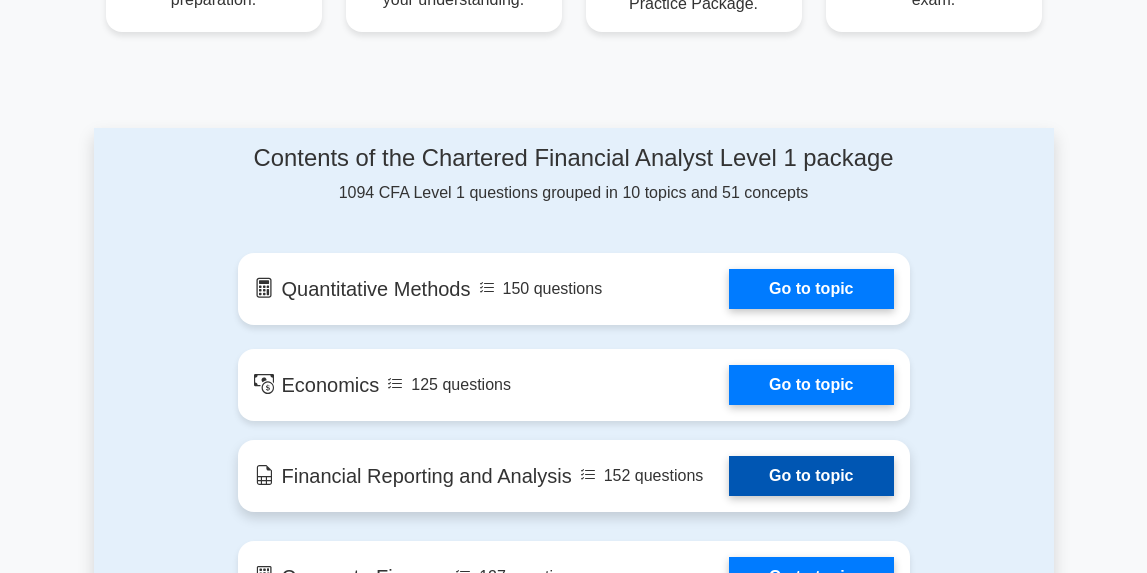 scroll, scrollTop: 1100, scrollLeft: 0, axis: vertical 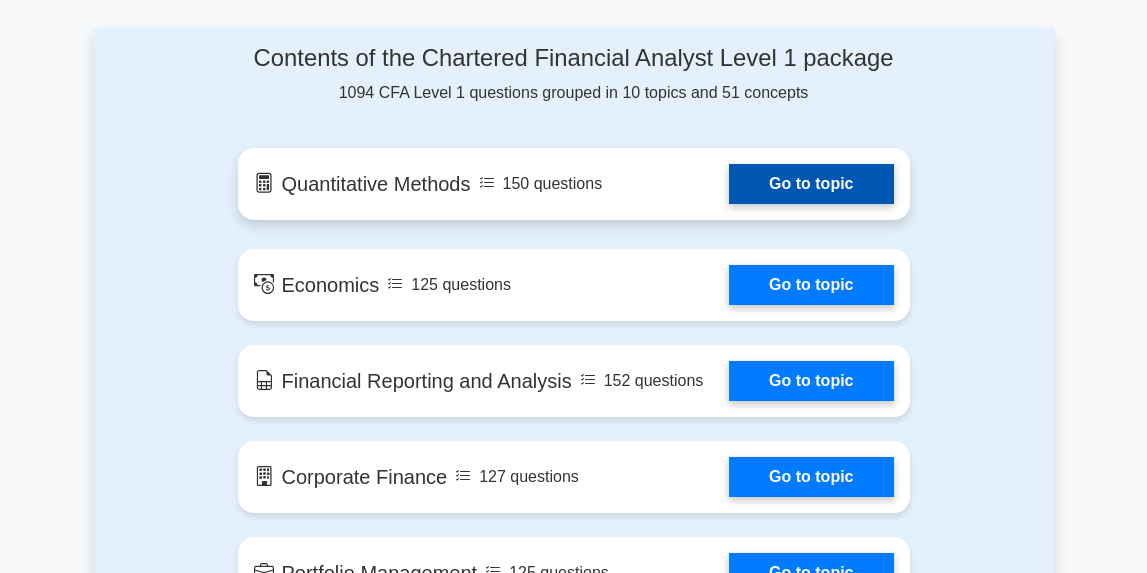 click on "Go to topic" at bounding box center [811, 184] 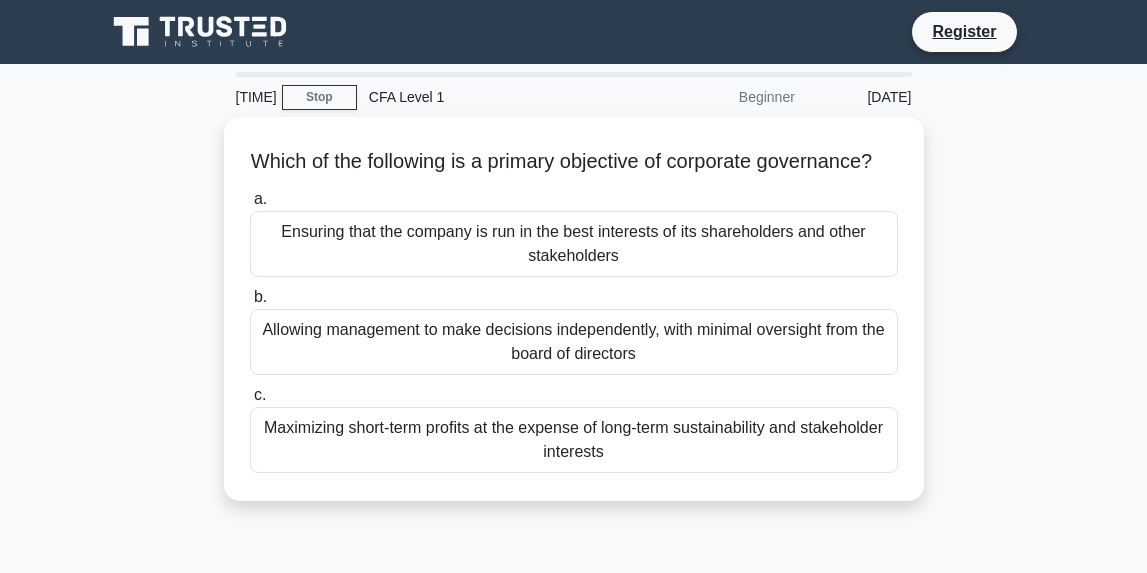 scroll, scrollTop: 0, scrollLeft: 0, axis: both 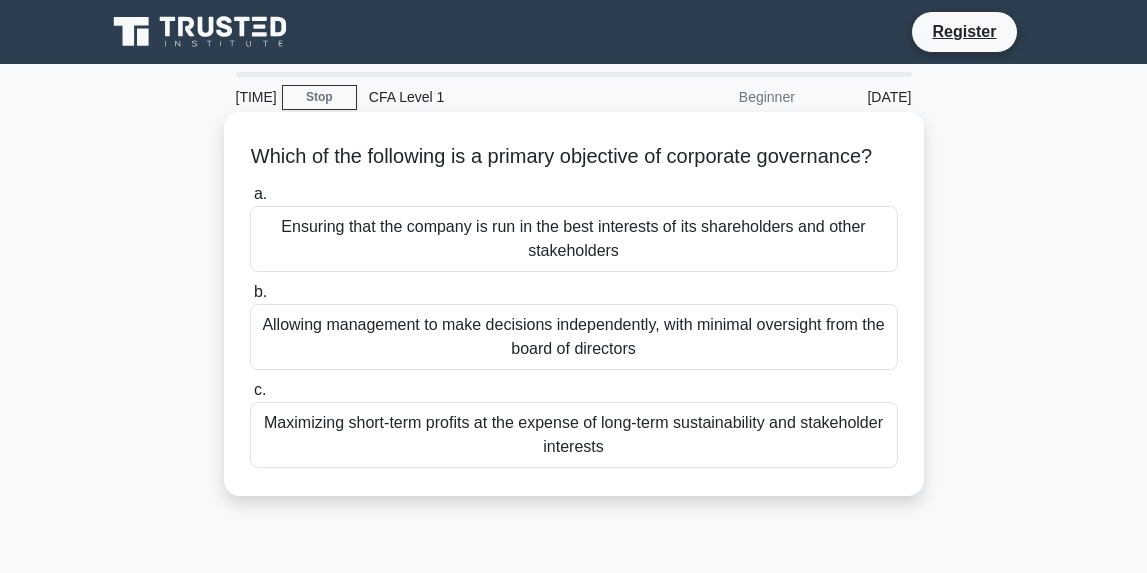 click on "Which of the following is a primary objective of corporate governance?
.spinner_0XTQ{transform-origin:center;animation:spinner_y6GP .75s linear infinite}@keyframes spinner_y6GP{100%{transform:rotate(360deg)}}" at bounding box center [574, 157] 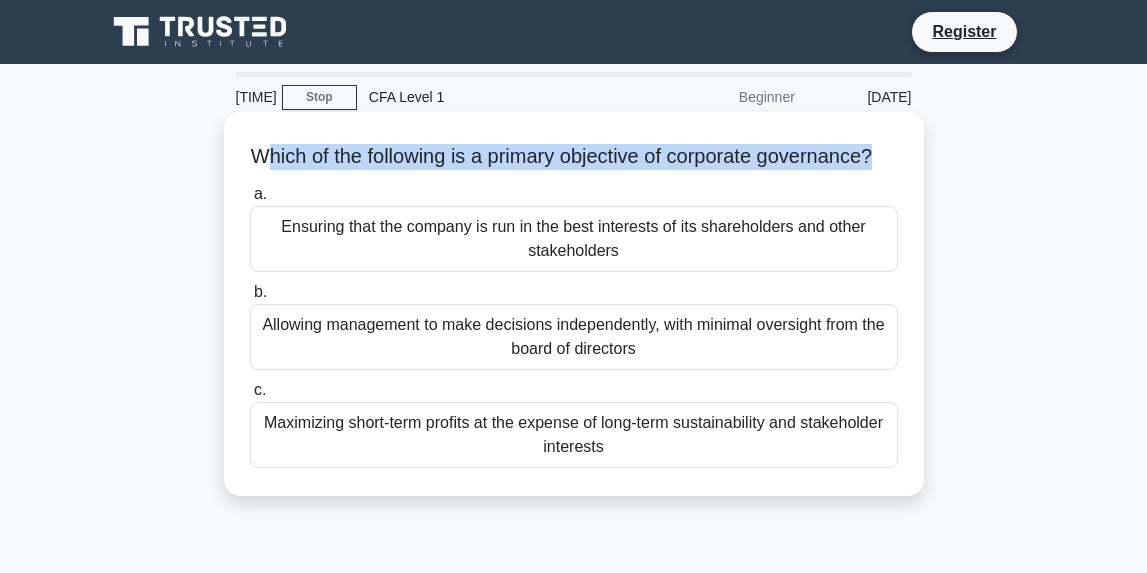 drag, startPoint x: 432, startPoint y: 158, endPoint x: 895, endPoint y: 169, distance: 463.13065 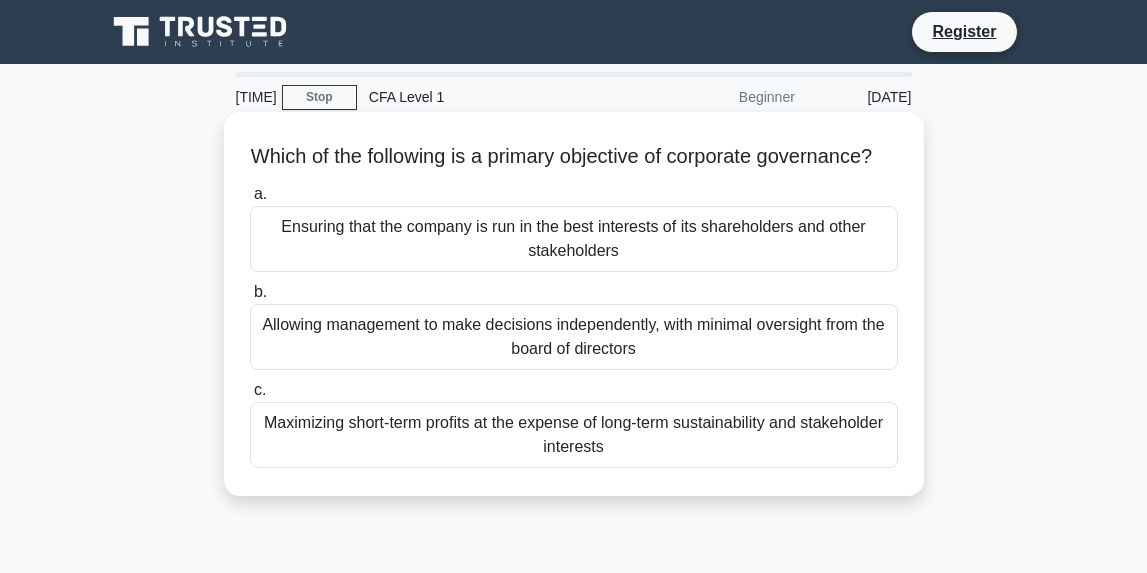 click on "Which of the following is a primary objective of corporate governance?
.spinner_0XTQ{transform-origin:center;animation:spinner_y6GP .75s linear infinite}@keyframes spinner_y6GP{100%{transform:rotate(360deg)}}" at bounding box center (574, 157) 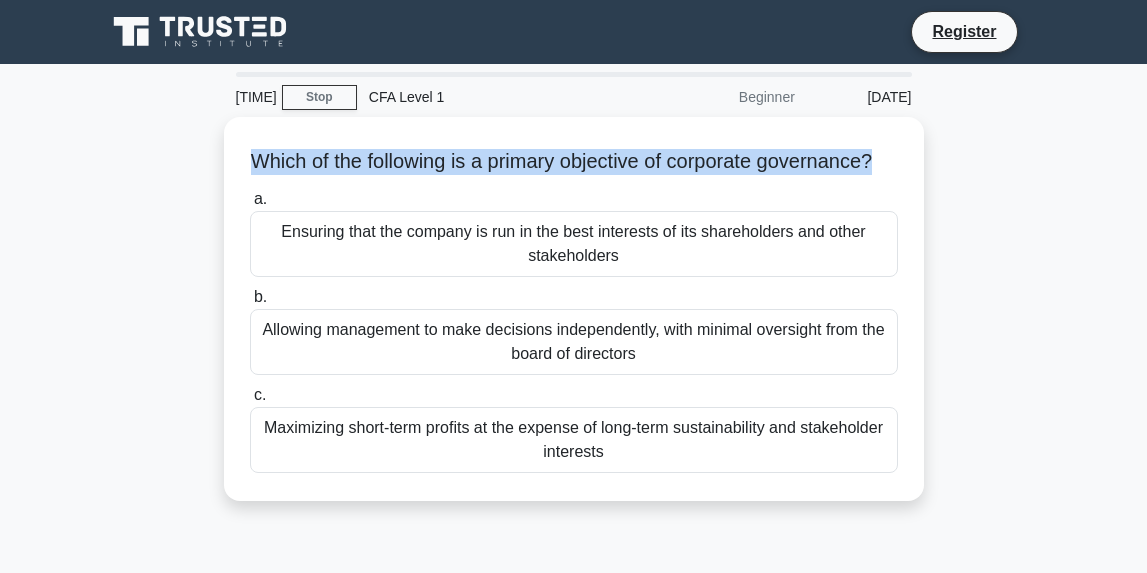 drag, startPoint x: 366, startPoint y: 153, endPoint x: 956, endPoint y: 154, distance: 590.00085 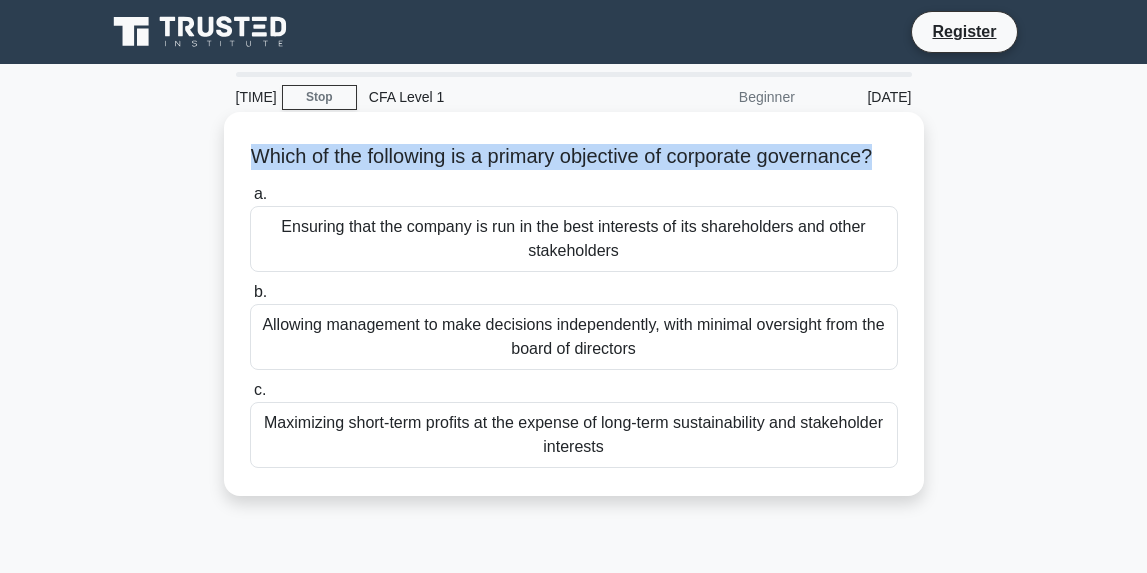 copy on "Which of the following is a primary objective of corporate governance?" 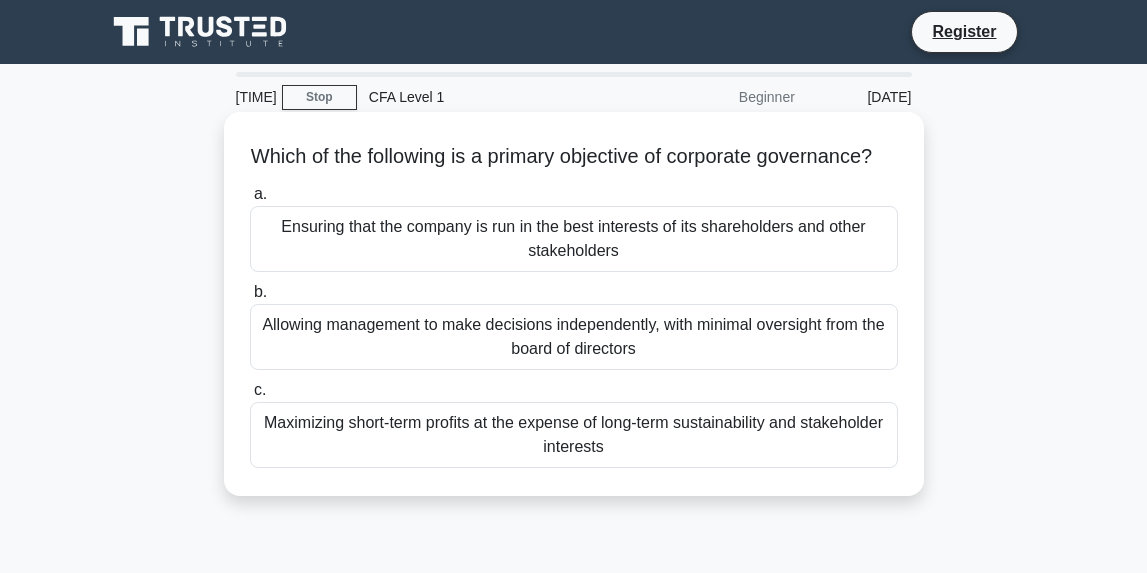 click on "Maximizing short-term profits at the expense of long-term sustainability and stakeholder interests" at bounding box center [574, 435] 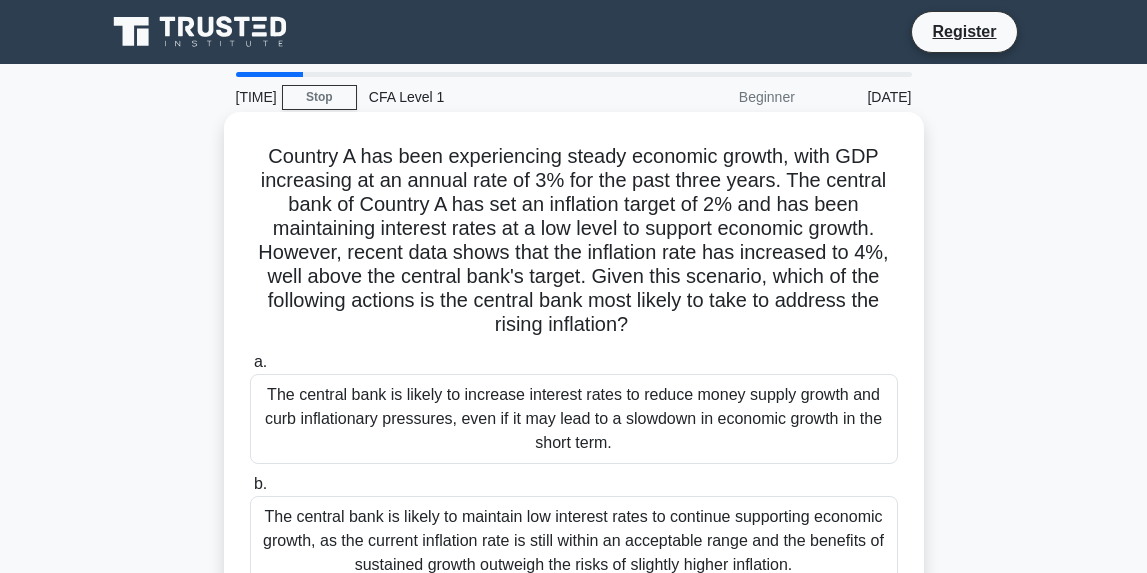scroll, scrollTop: 200, scrollLeft: 0, axis: vertical 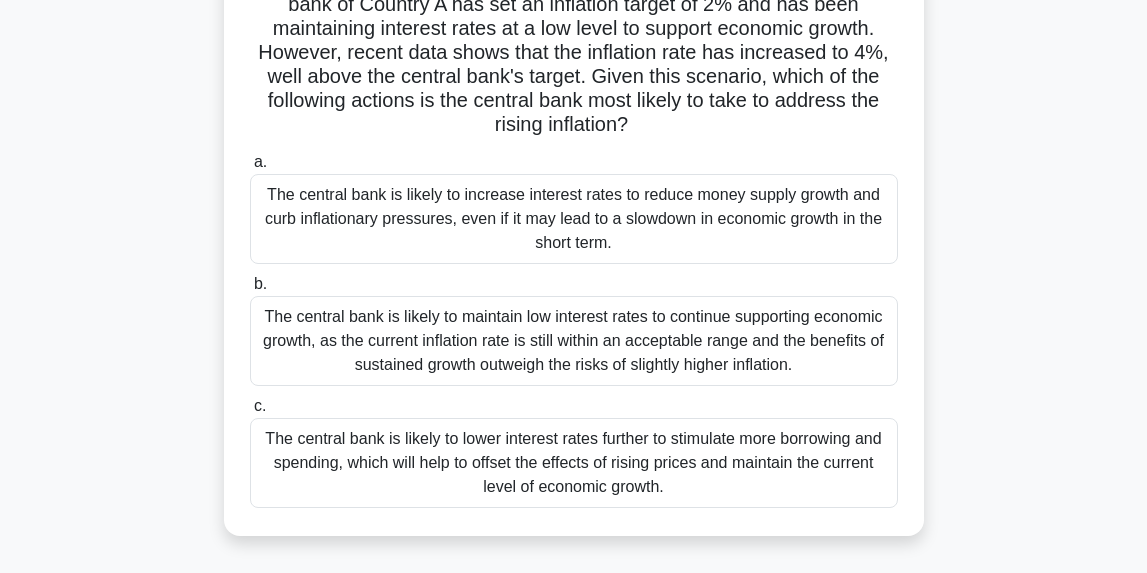 click on "The central bank is likely to maintain low interest rates to continue supporting economic growth, as the current inflation rate is still within an acceptable range and the benefits of sustained growth outweigh the risks of slightly higher inflation." at bounding box center (574, 341) 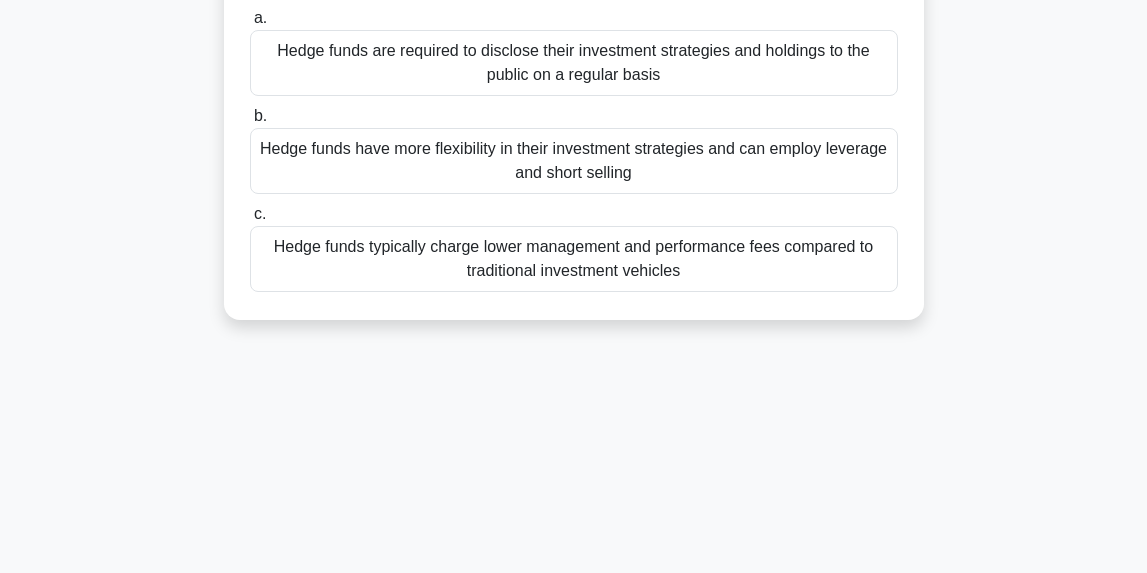 scroll, scrollTop: 0, scrollLeft: 0, axis: both 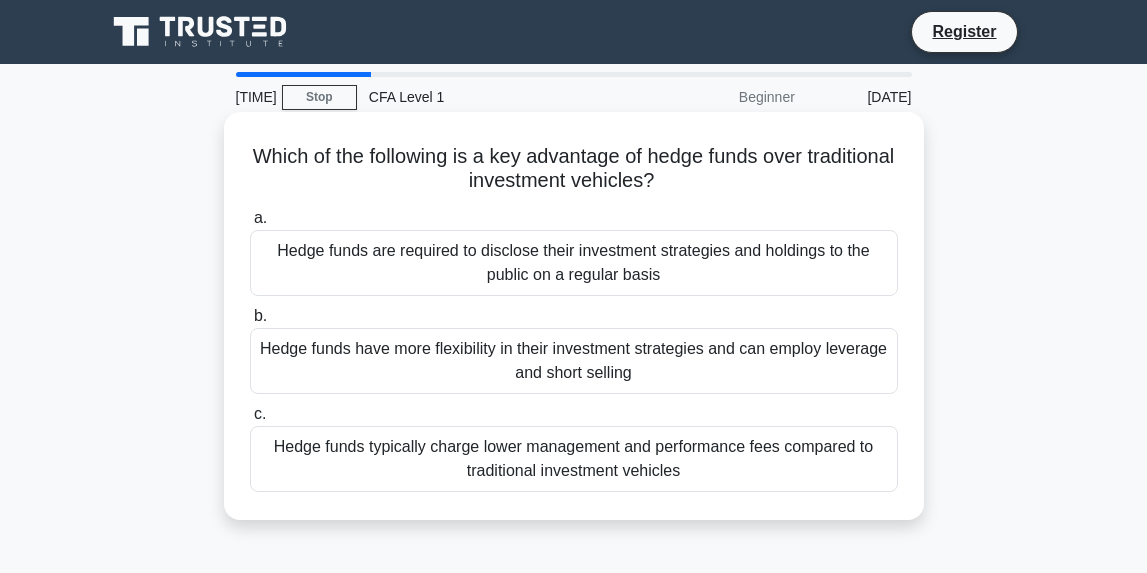 click on "Hedge funds are required to disclose their investment strategies and holdings to the public on a regular basis" at bounding box center (574, 263) 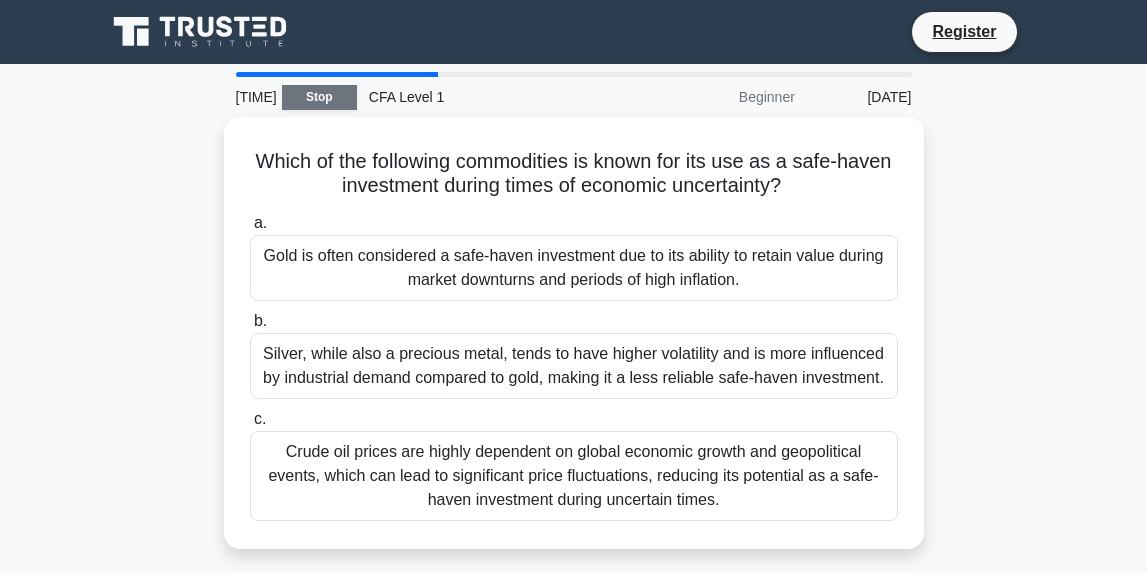 click on "Stop" at bounding box center [319, 97] 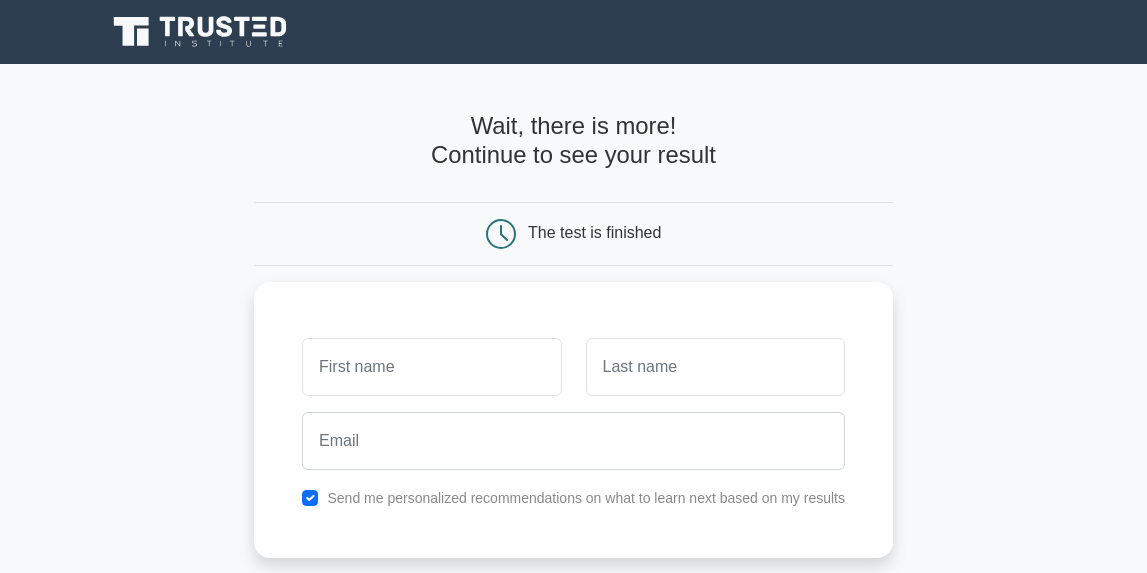 scroll, scrollTop: 0, scrollLeft: 0, axis: both 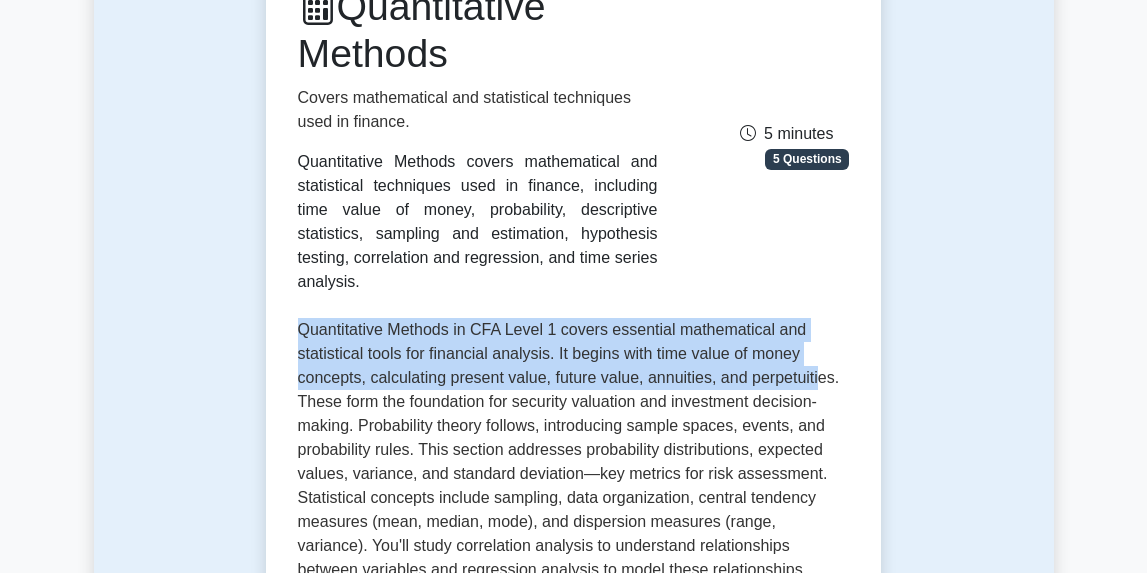 drag, startPoint x: 299, startPoint y: 306, endPoint x: 816, endPoint y: 332, distance: 517.6534 